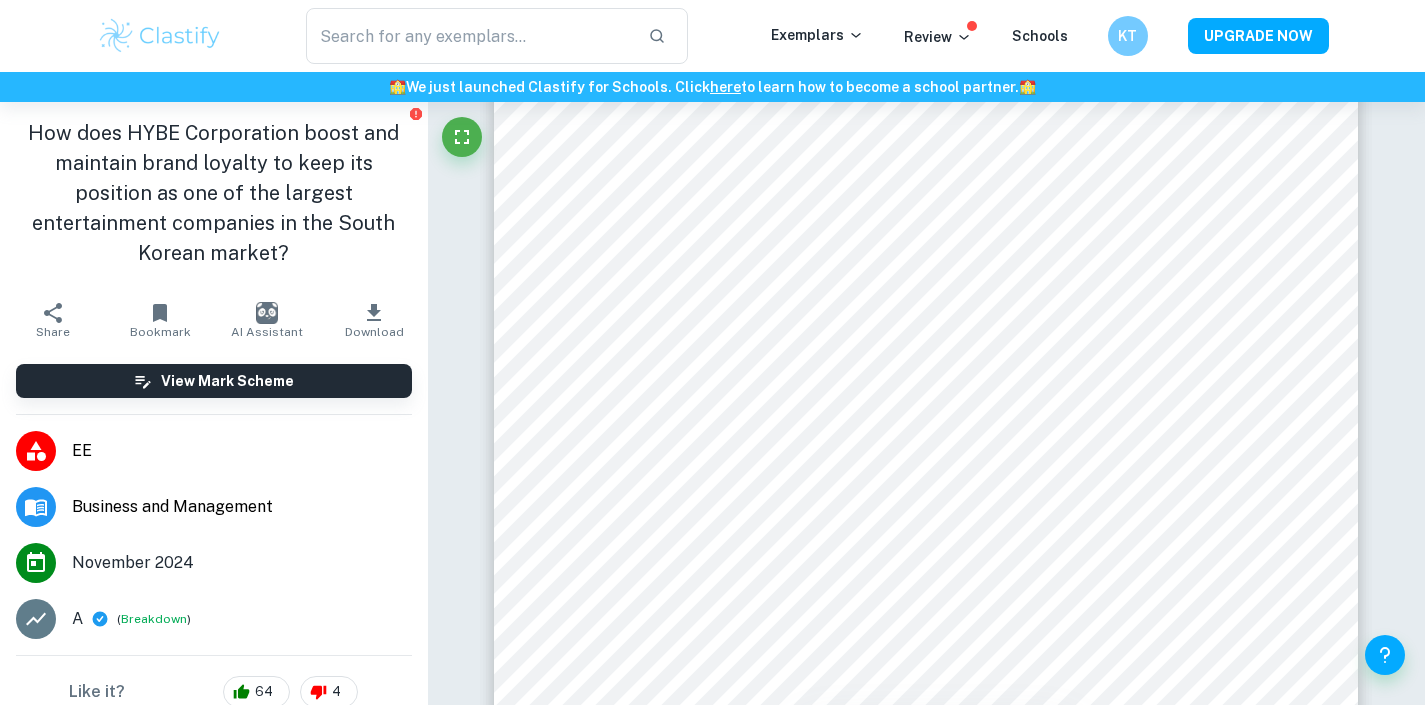 scroll, scrollTop: 8007, scrollLeft: 0, axis: vertical 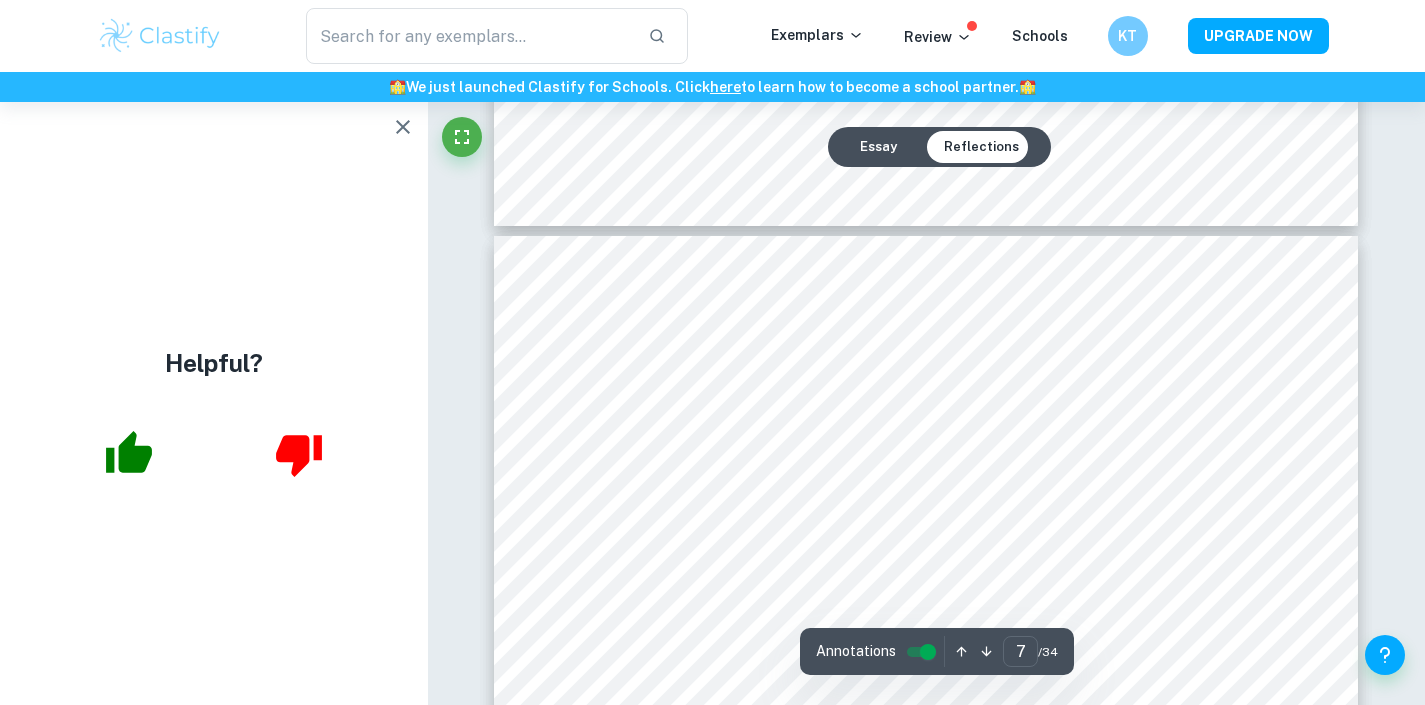 click 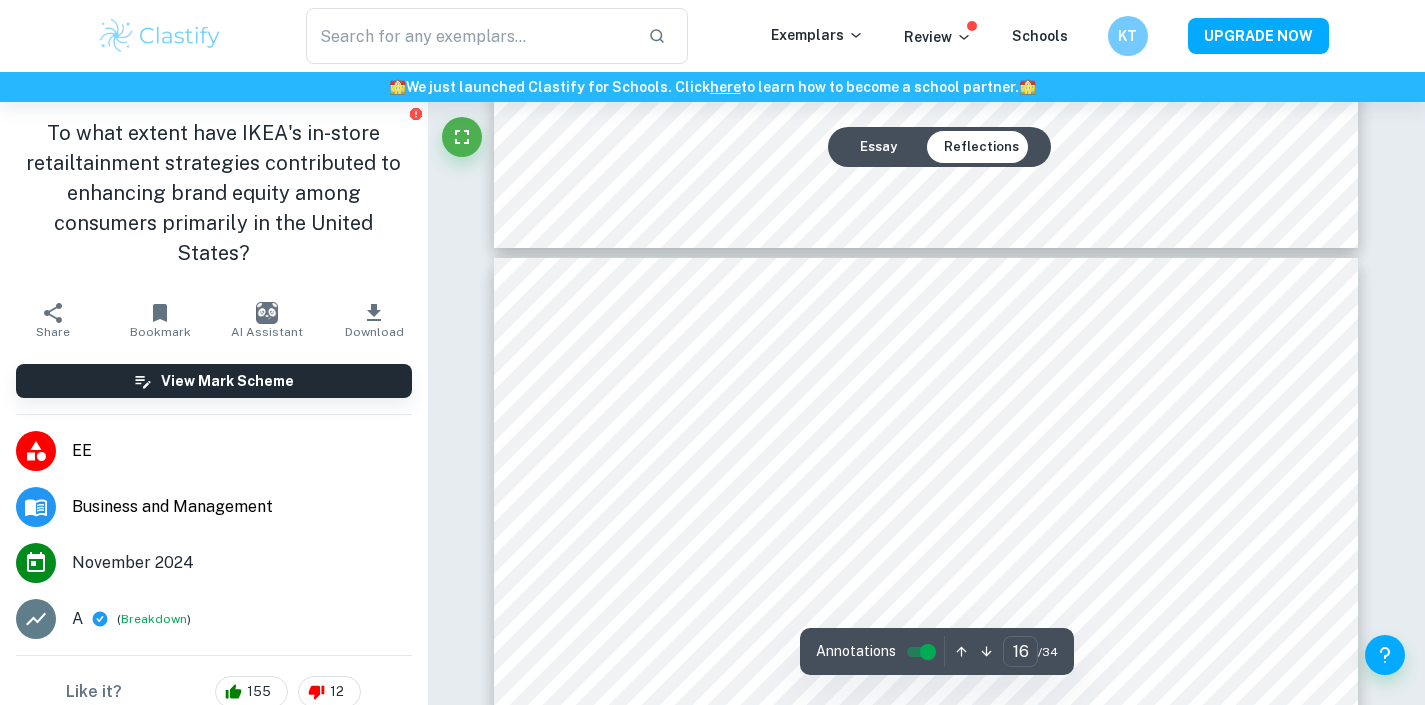 scroll, scrollTop: 18871, scrollLeft: 0, axis: vertical 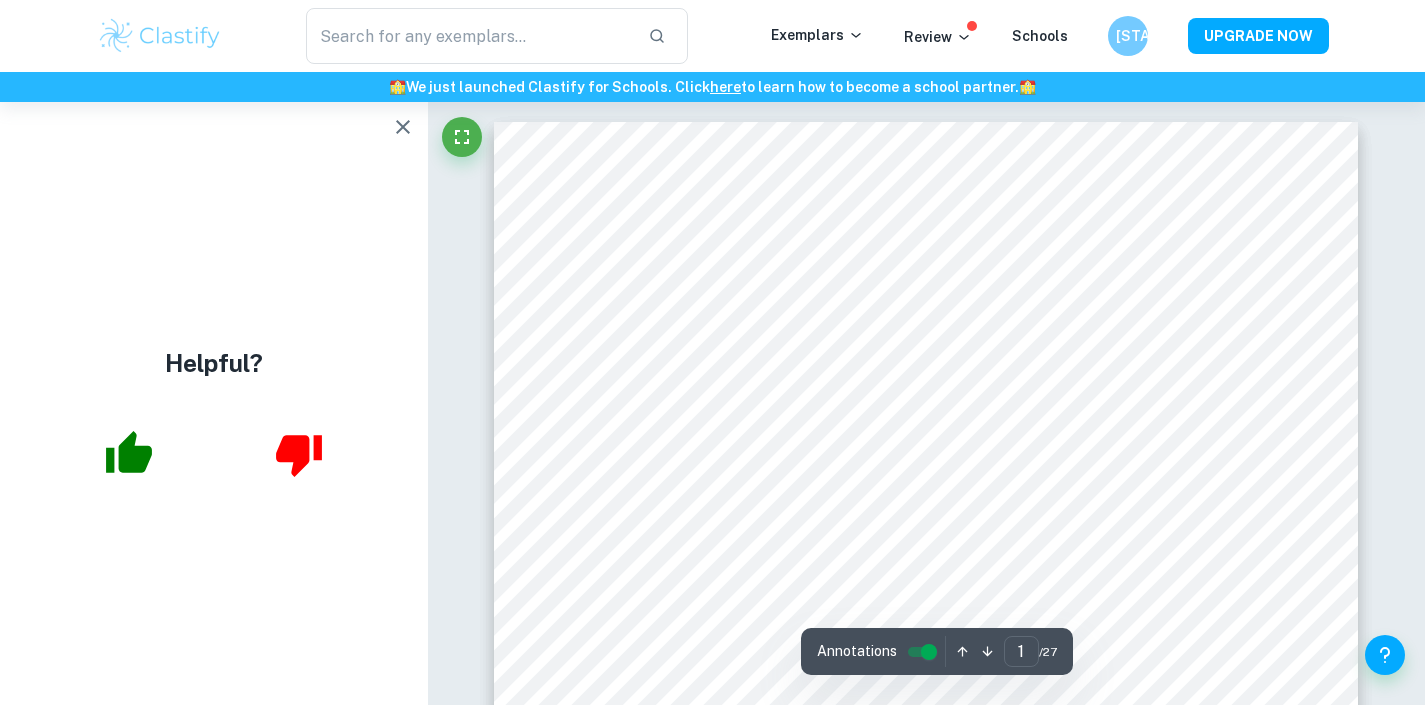 click 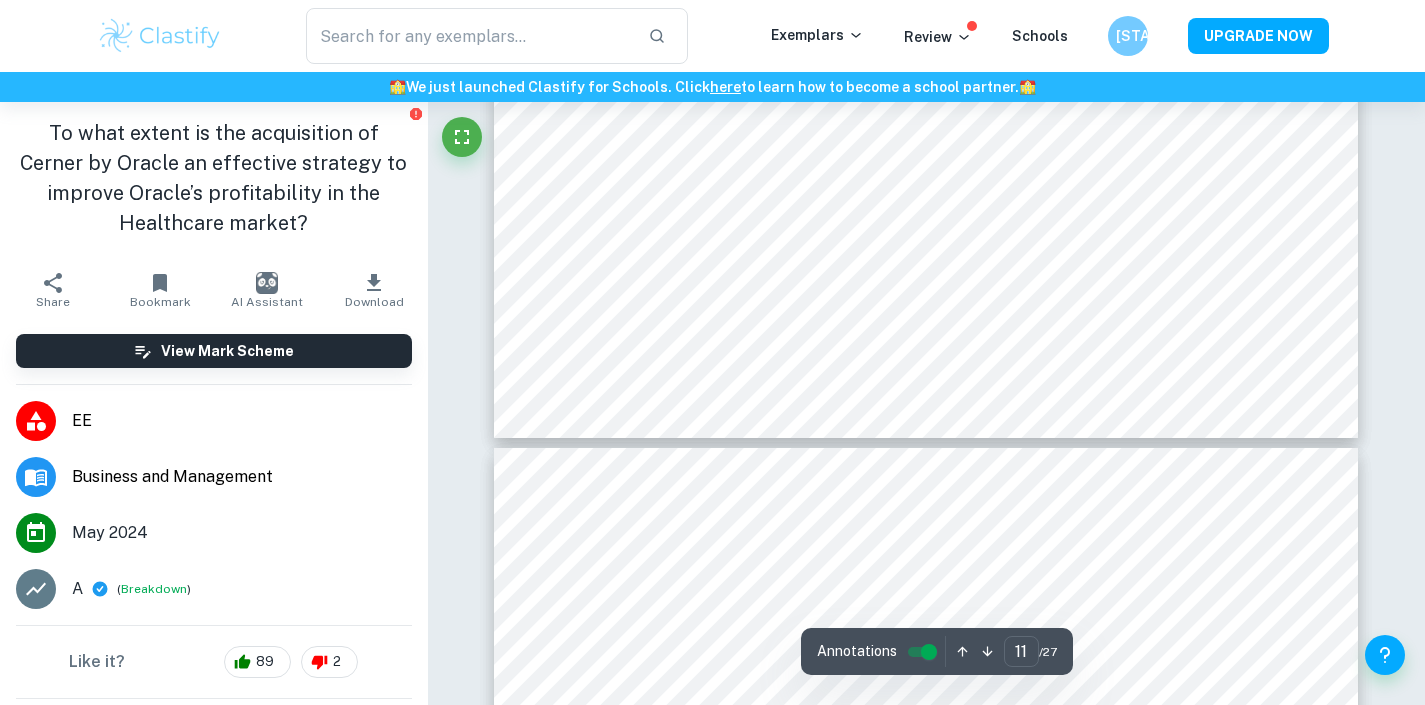 scroll, scrollTop: 13653, scrollLeft: 0, axis: vertical 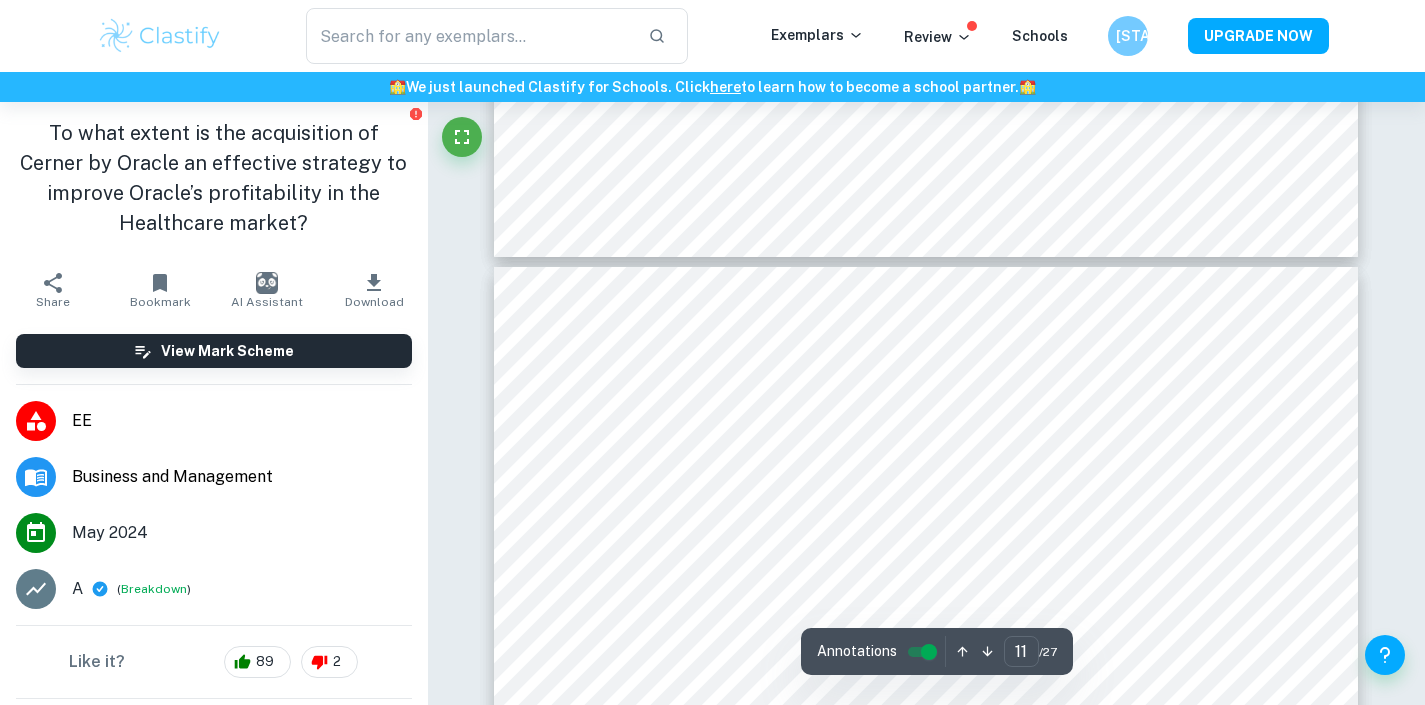 type on "10" 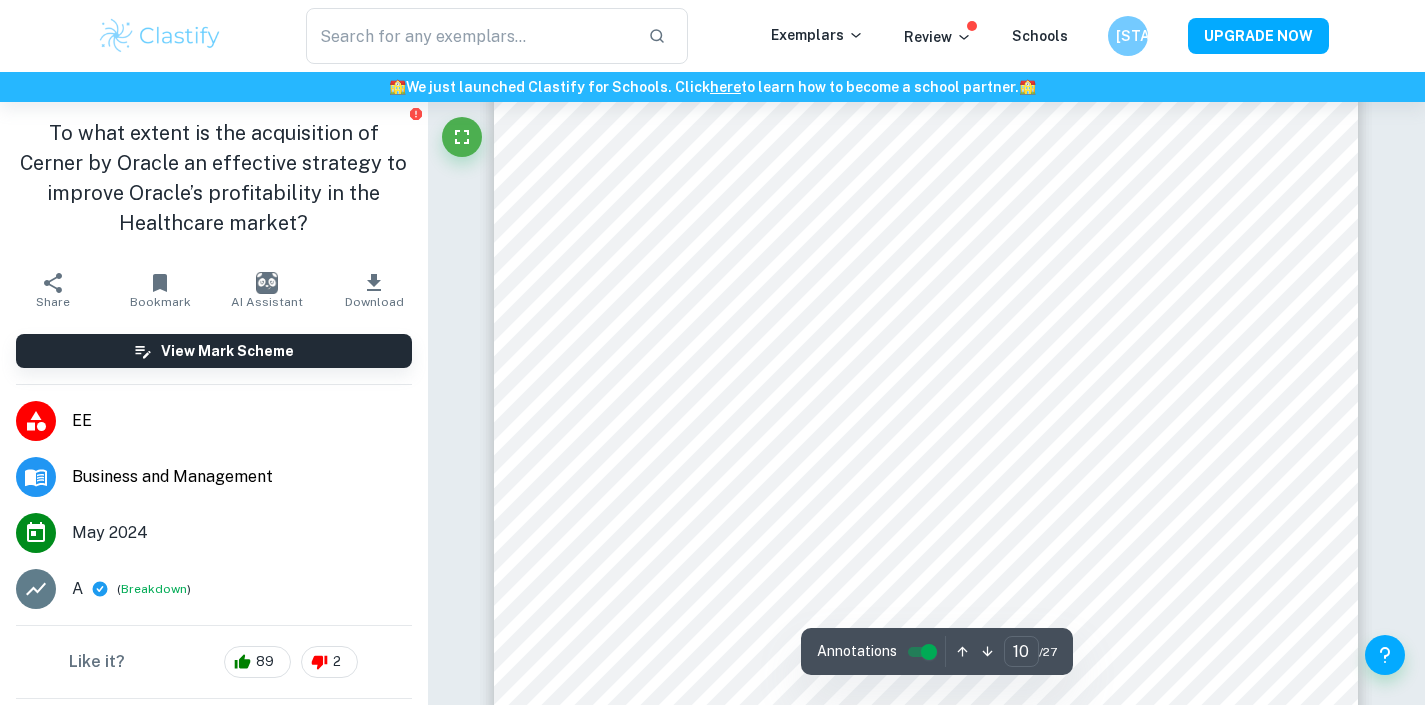 scroll, scrollTop: 11876, scrollLeft: 0, axis: vertical 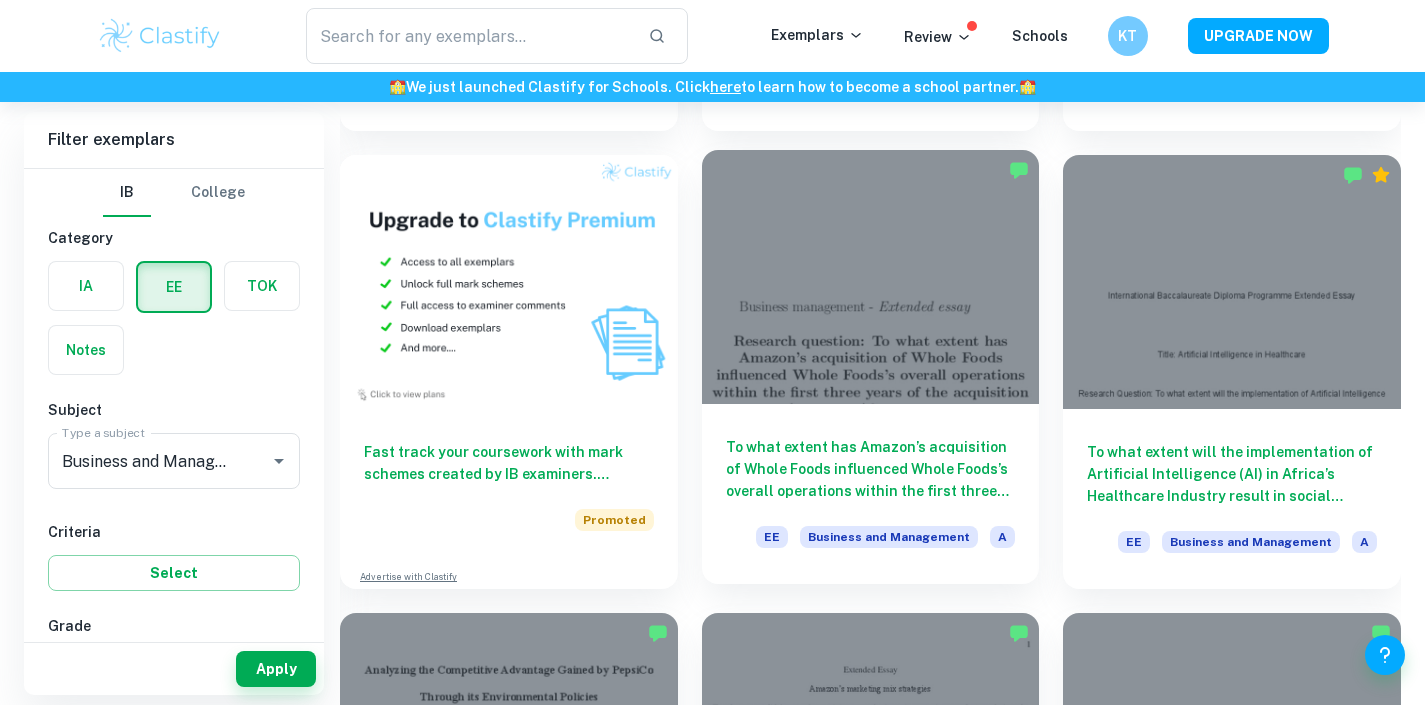 click on "To what extent has Amazon’s acquisition of Whole Foods influenced Whole Foods’s overall operations within the first three years of the acquisition (2017-2019)?" at bounding box center [871, 469] 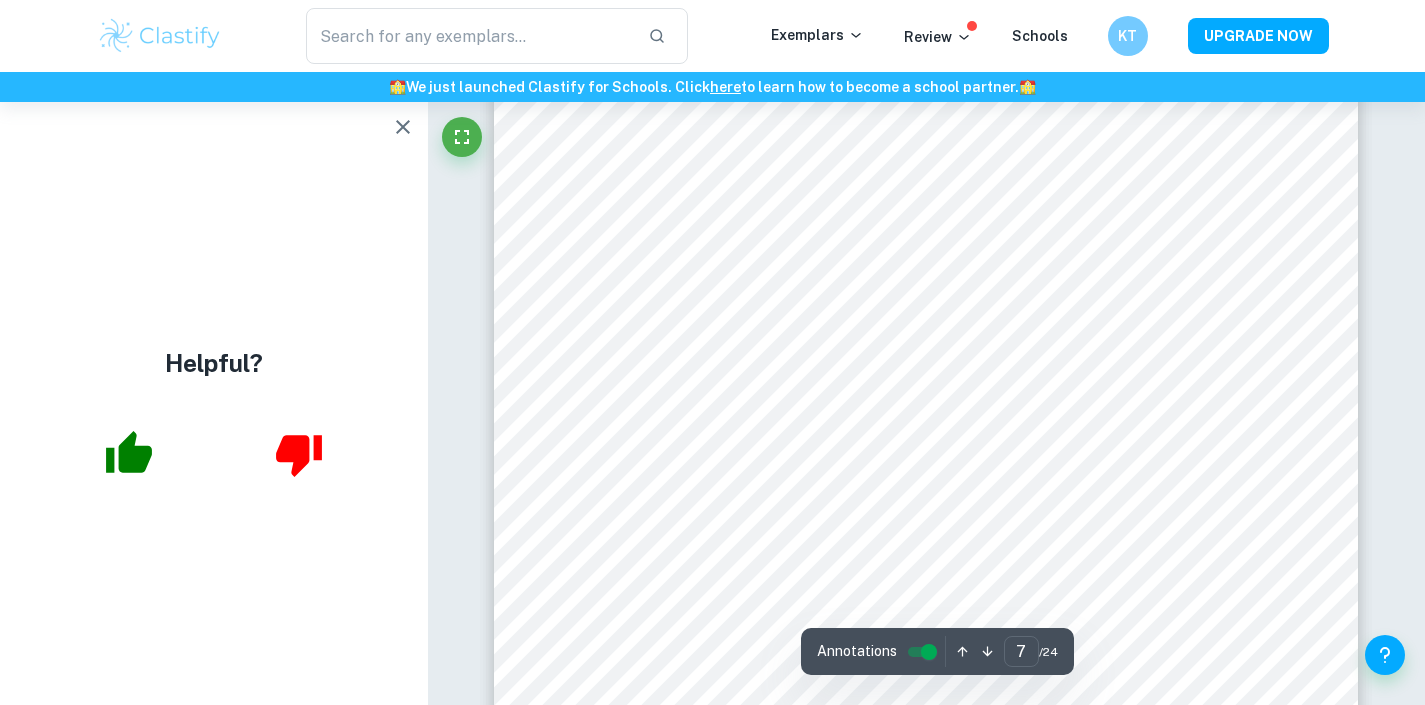 scroll, scrollTop: 7570, scrollLeft: 0, axis: vertical 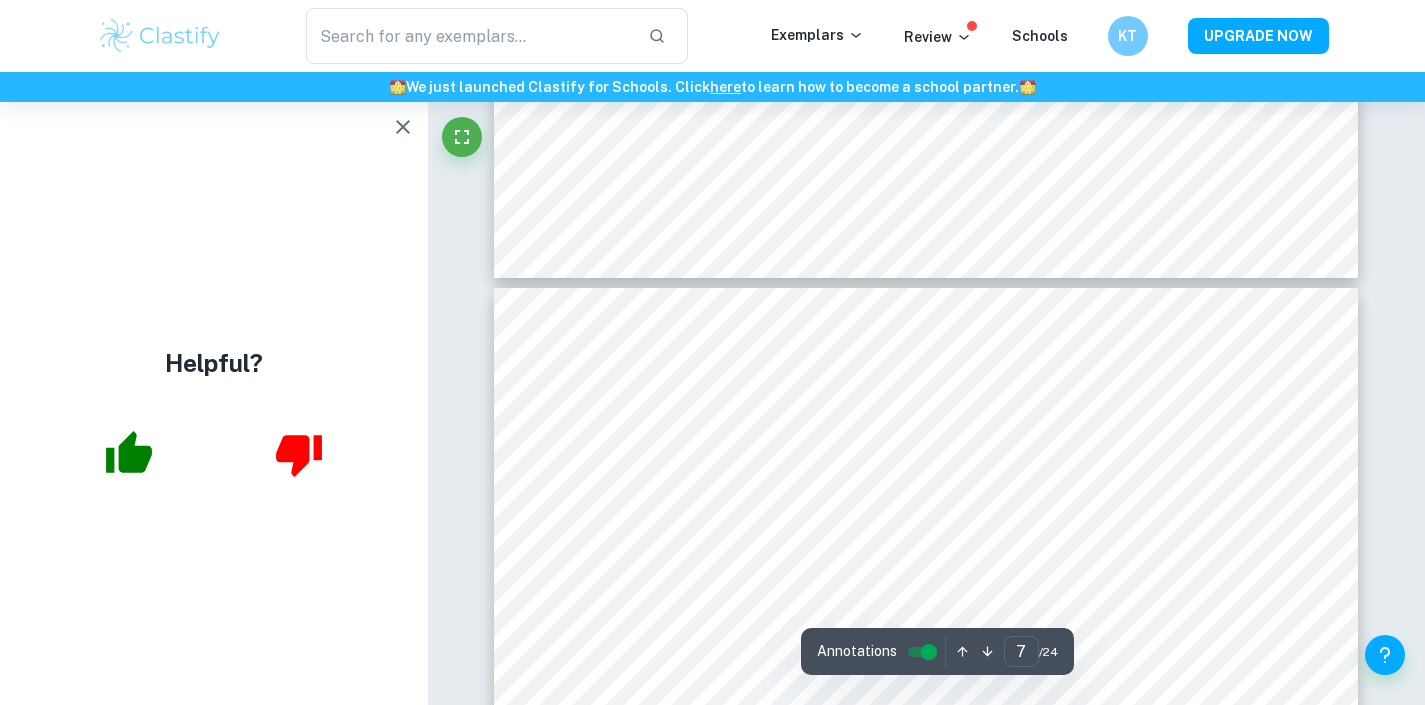type on "6" 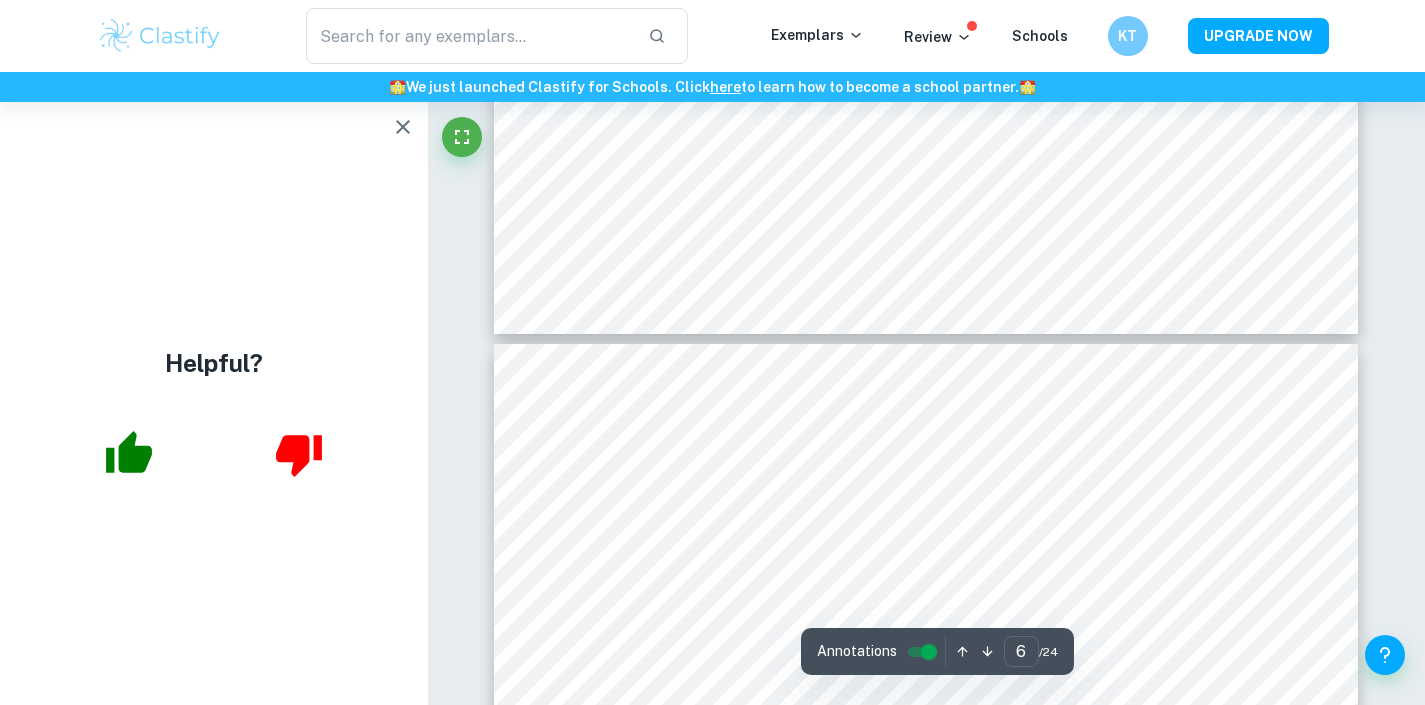 scroll, scrollTop: 5695, scrollLeft: 0, axis: vertical 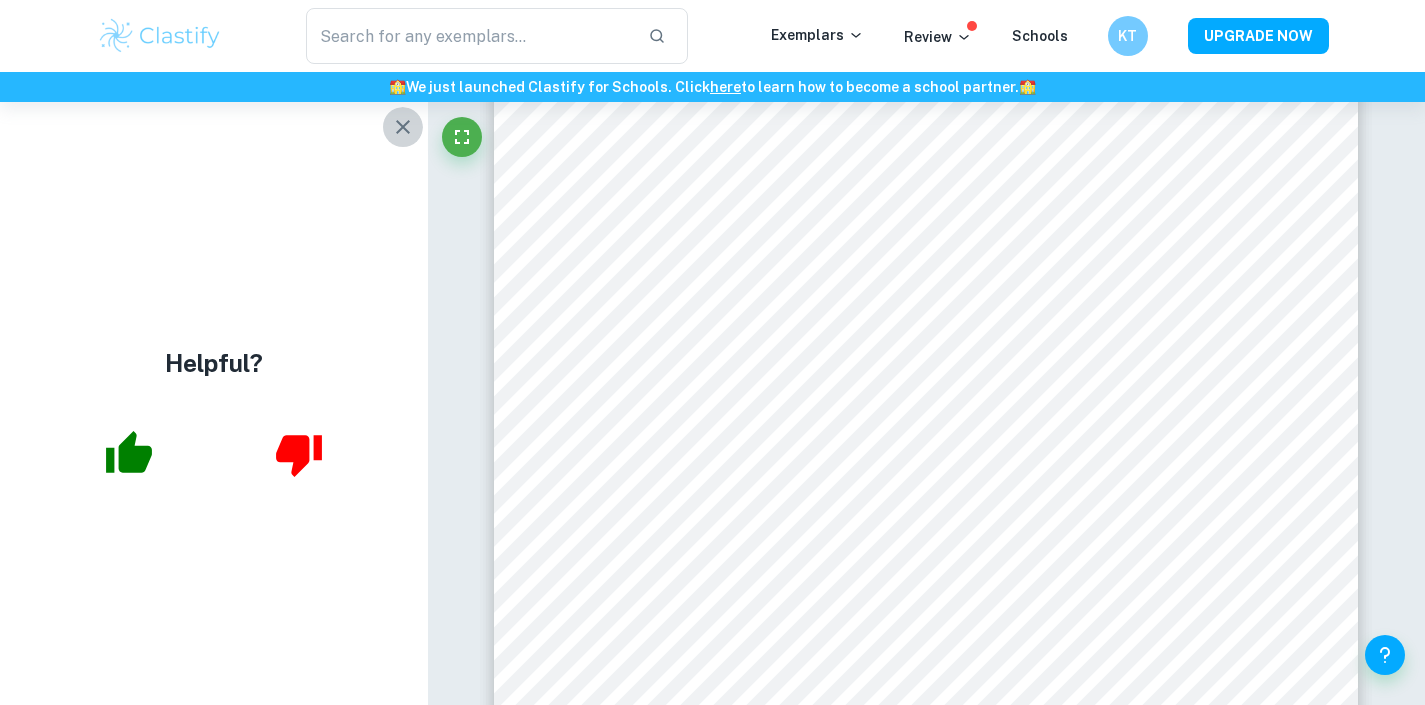 click 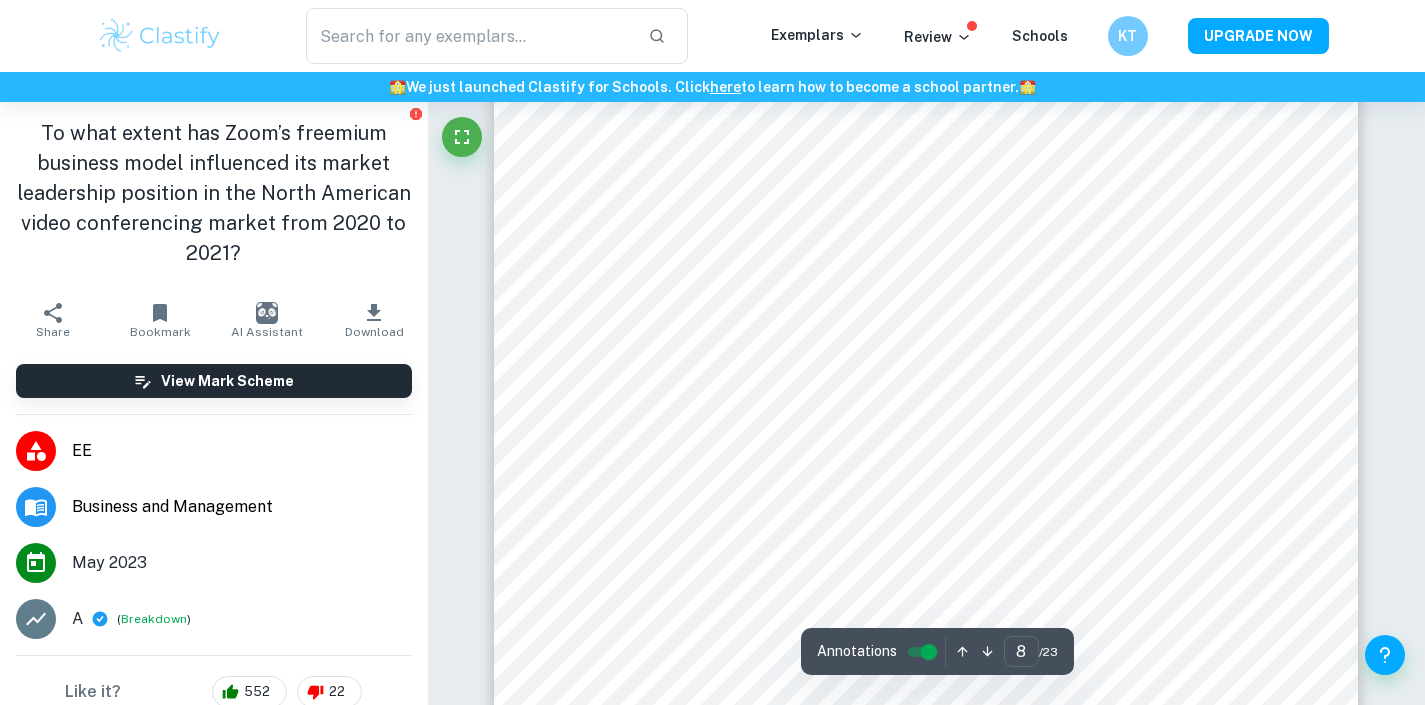 scroll, scrollTop: 8372, scrollLeft: 0, axis: vertical 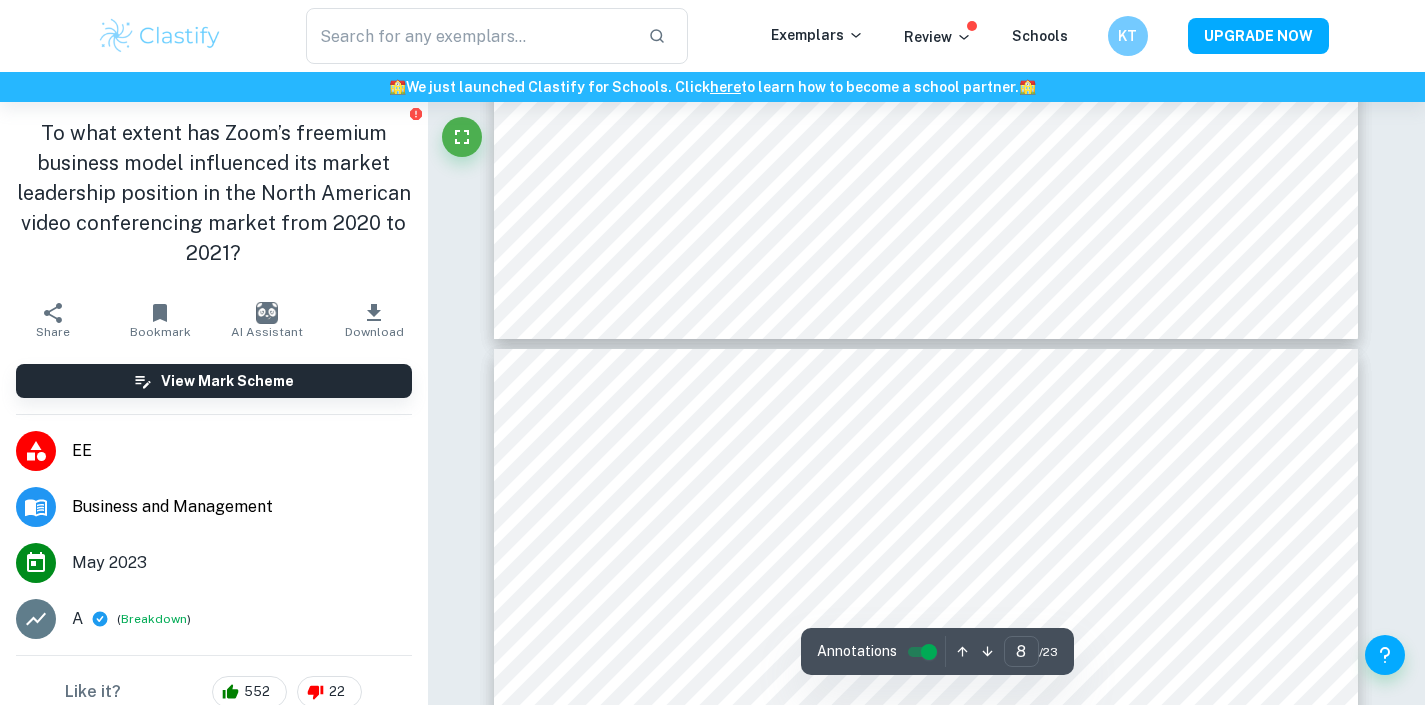 type on "7" 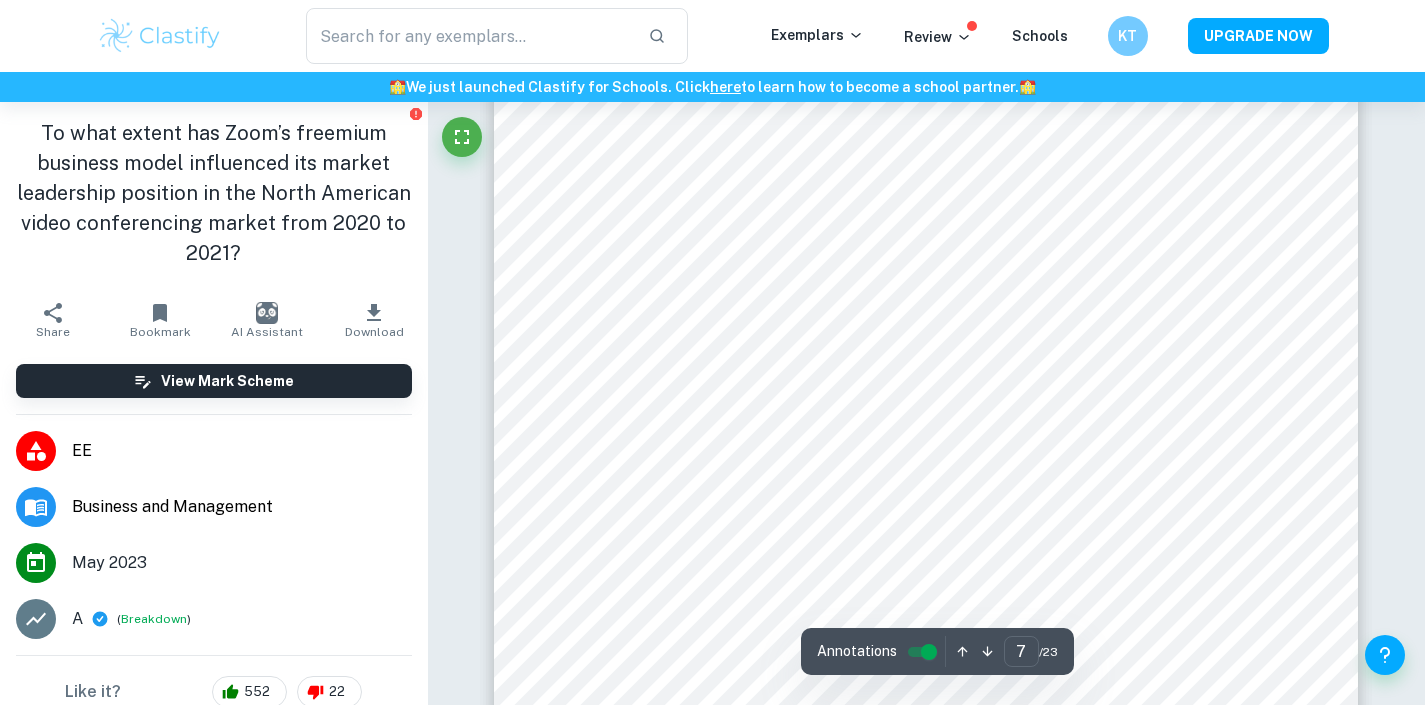 scroll, scrollTop: 7231, scrollLeft: 0, axis: vertical 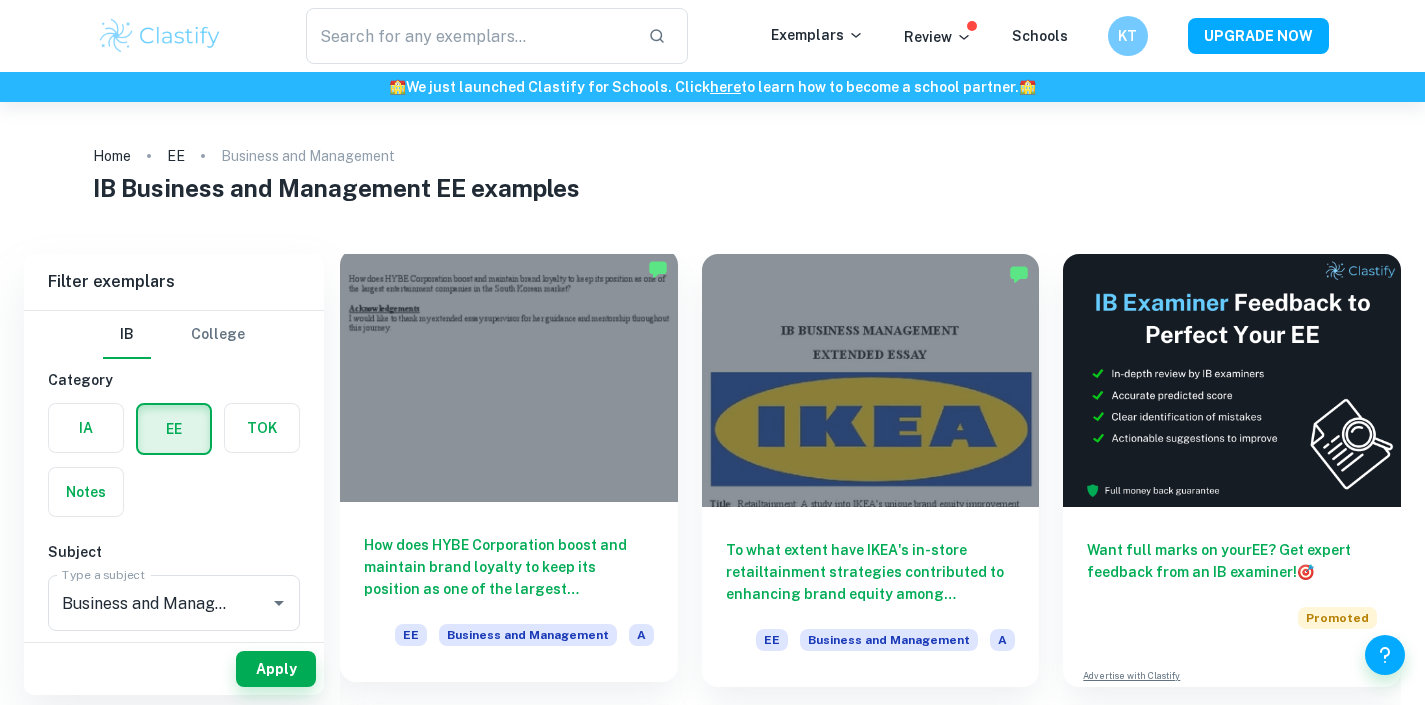 click on "How does HYBE Corporation boost and maintain brand loyalty to keep its position as one of the largest entertainment companies in the South Korean market?" at bounding box center [509, 567] 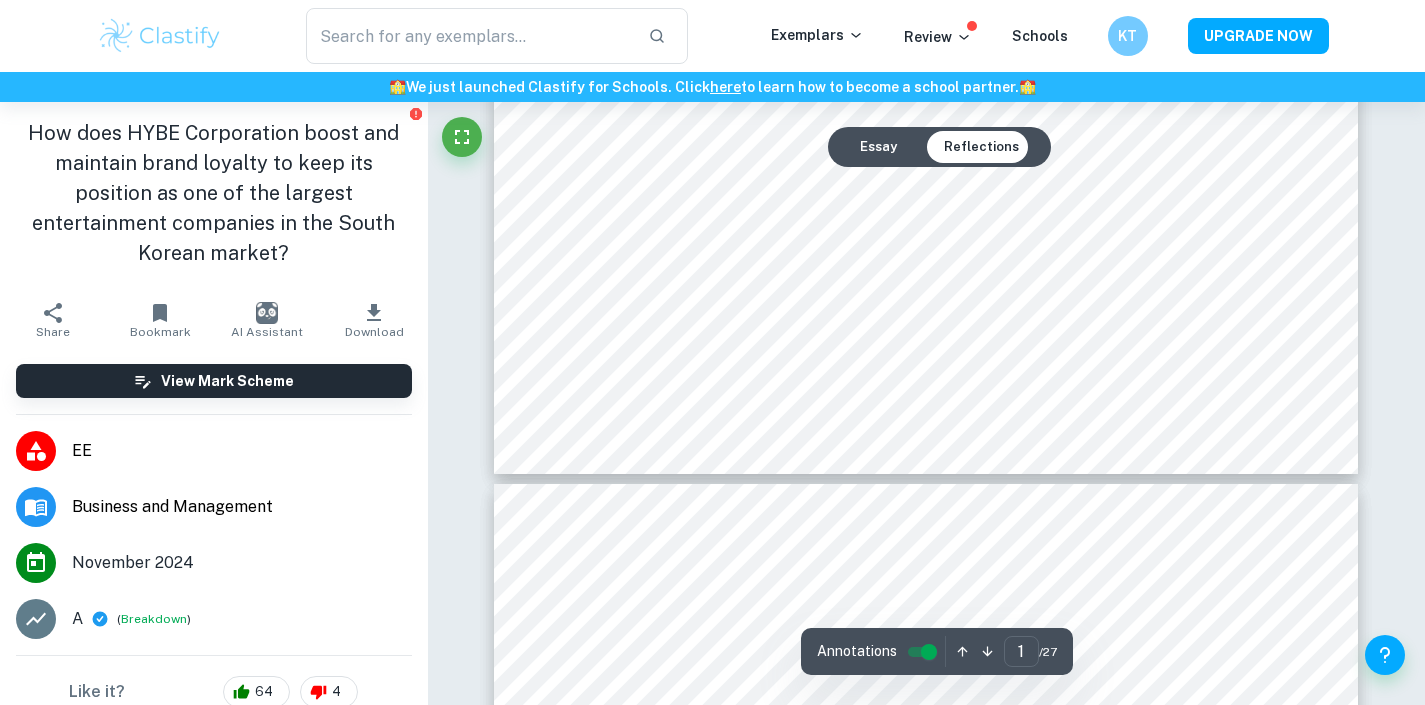 type on "2" 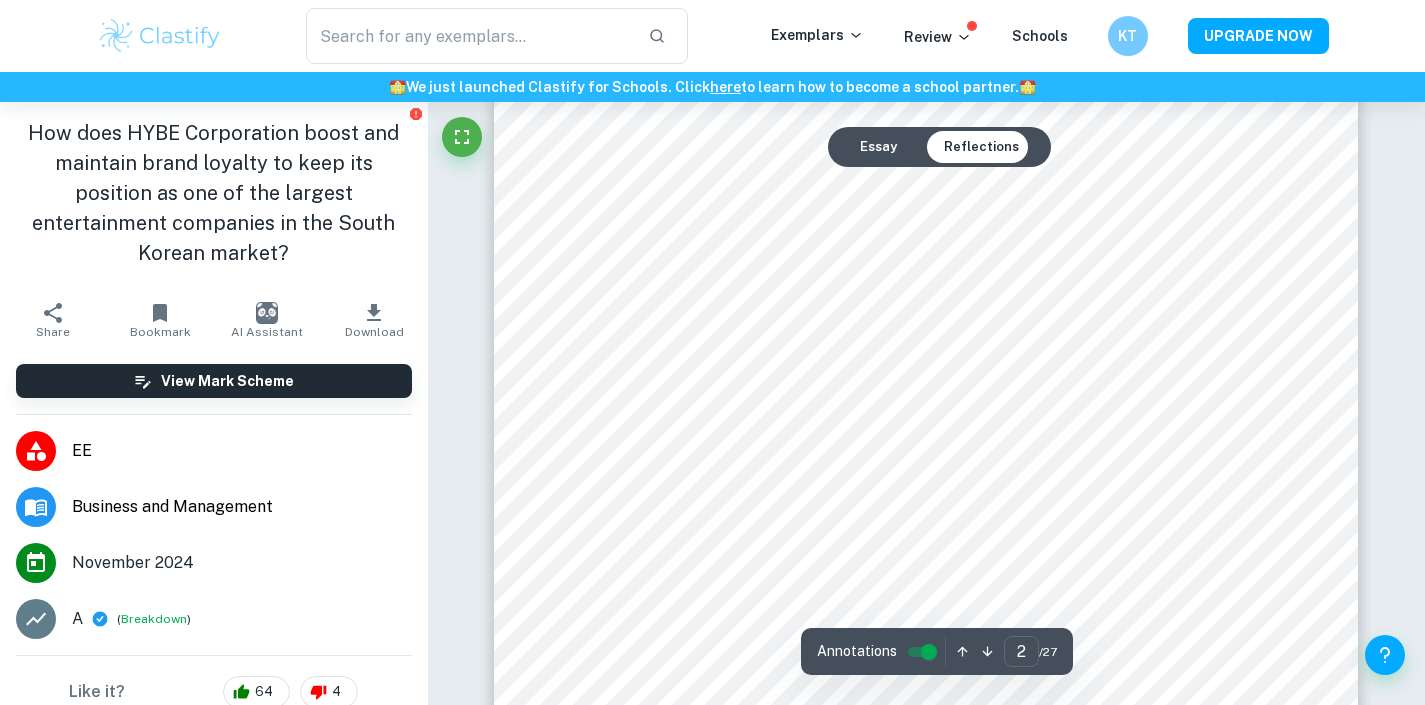 scroll, scrollTop: 1735, scrollLeft: 0, axis: vertical 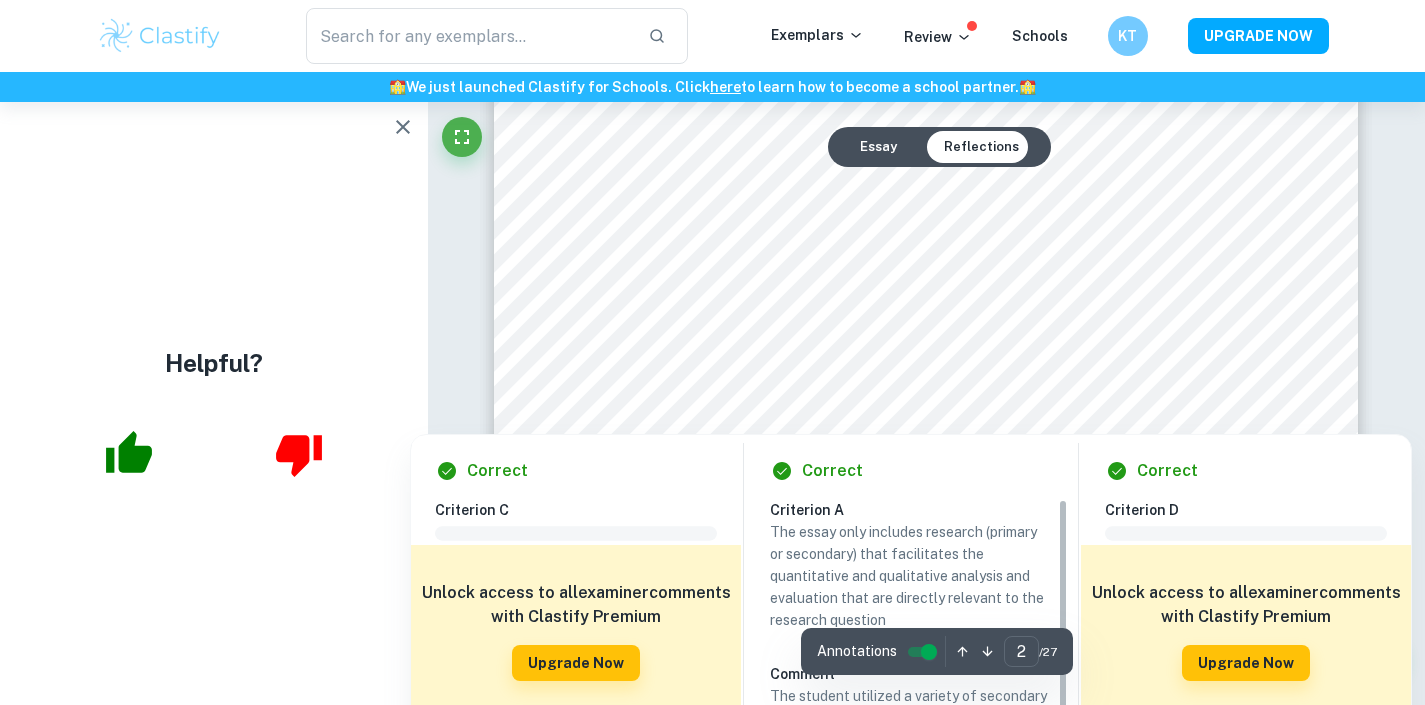 click at bounding box center [934, 409] 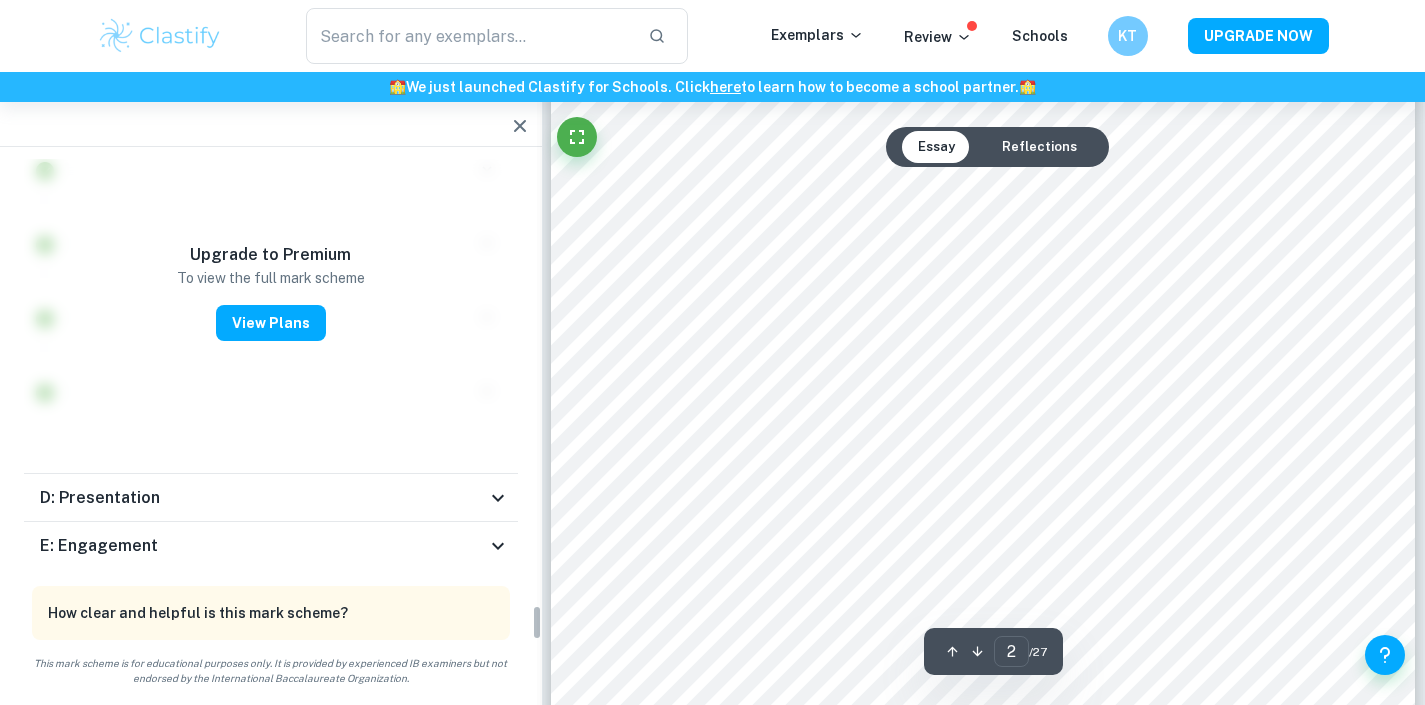 scroll, scrollTop: 6721, scrollLeft: 0, axis: vertical 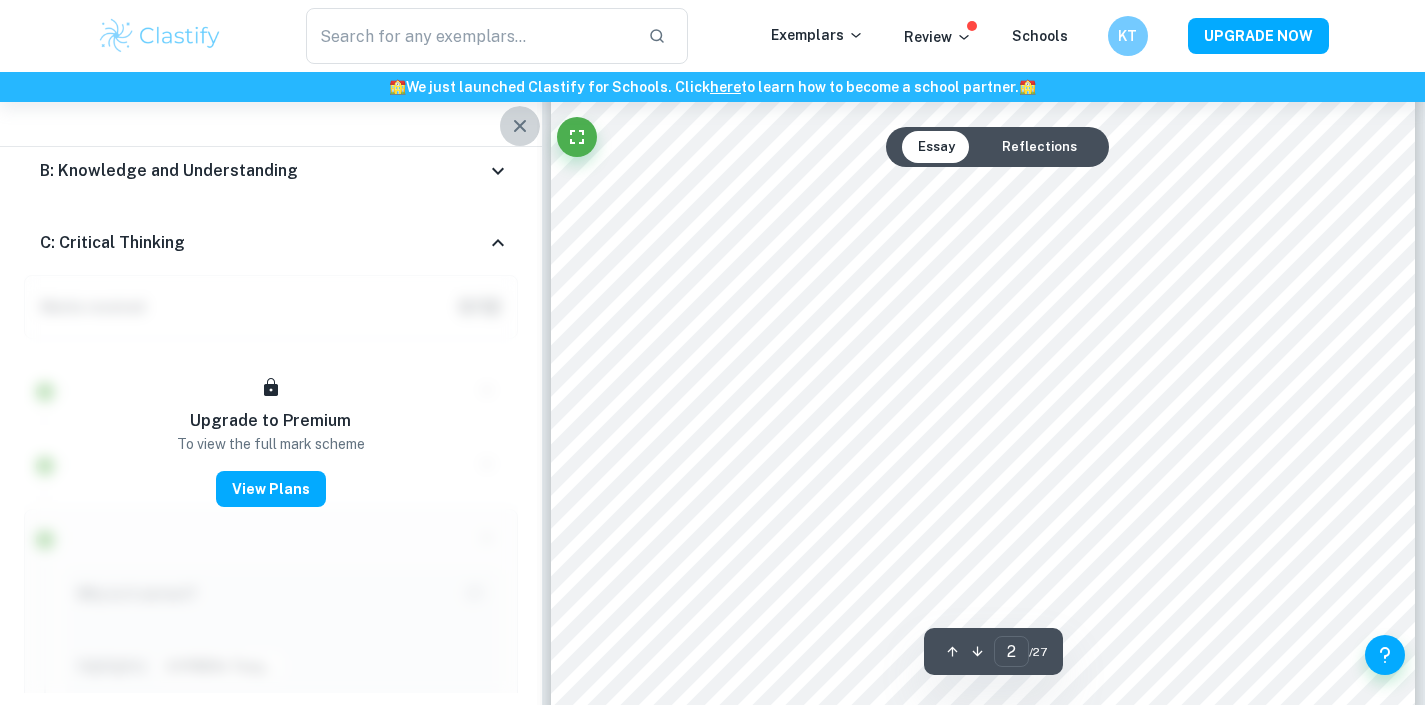 click 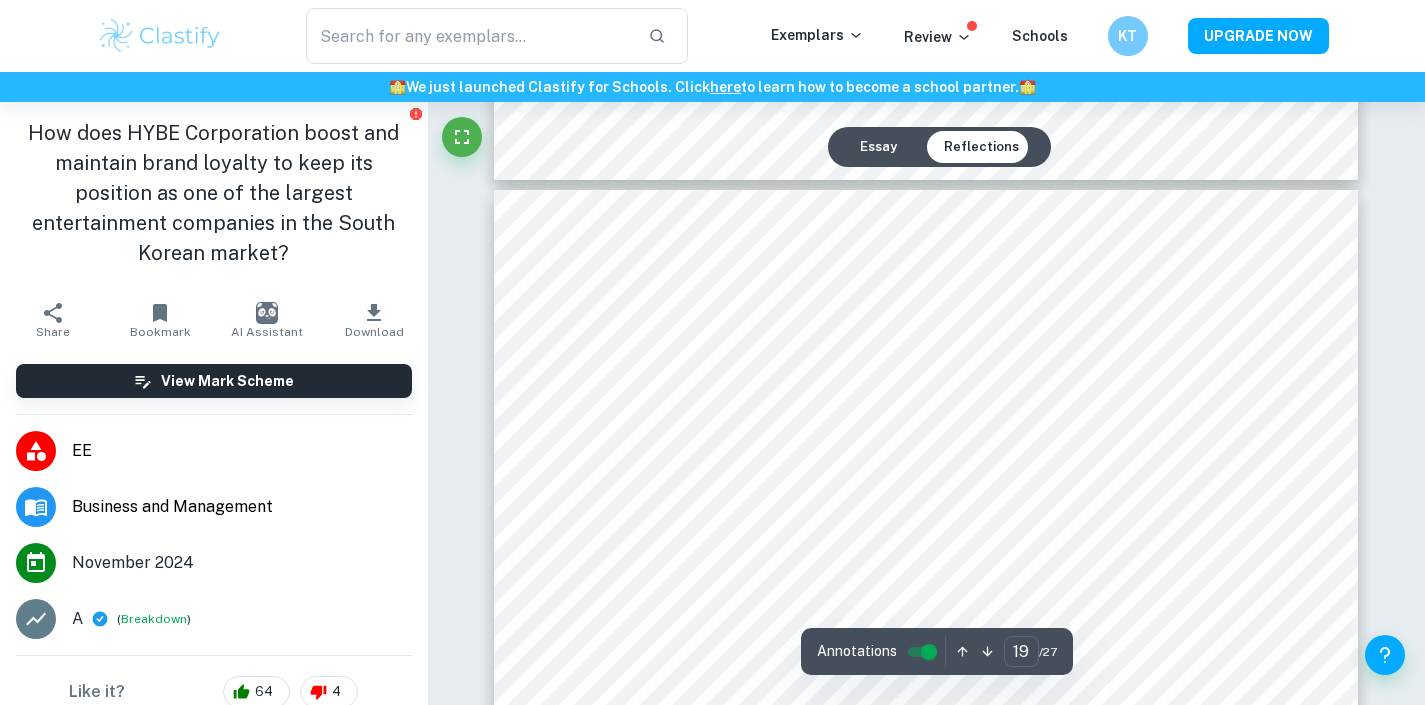 scroll, scrollTop: 22541, scrollLeft: 0, axis: vertical 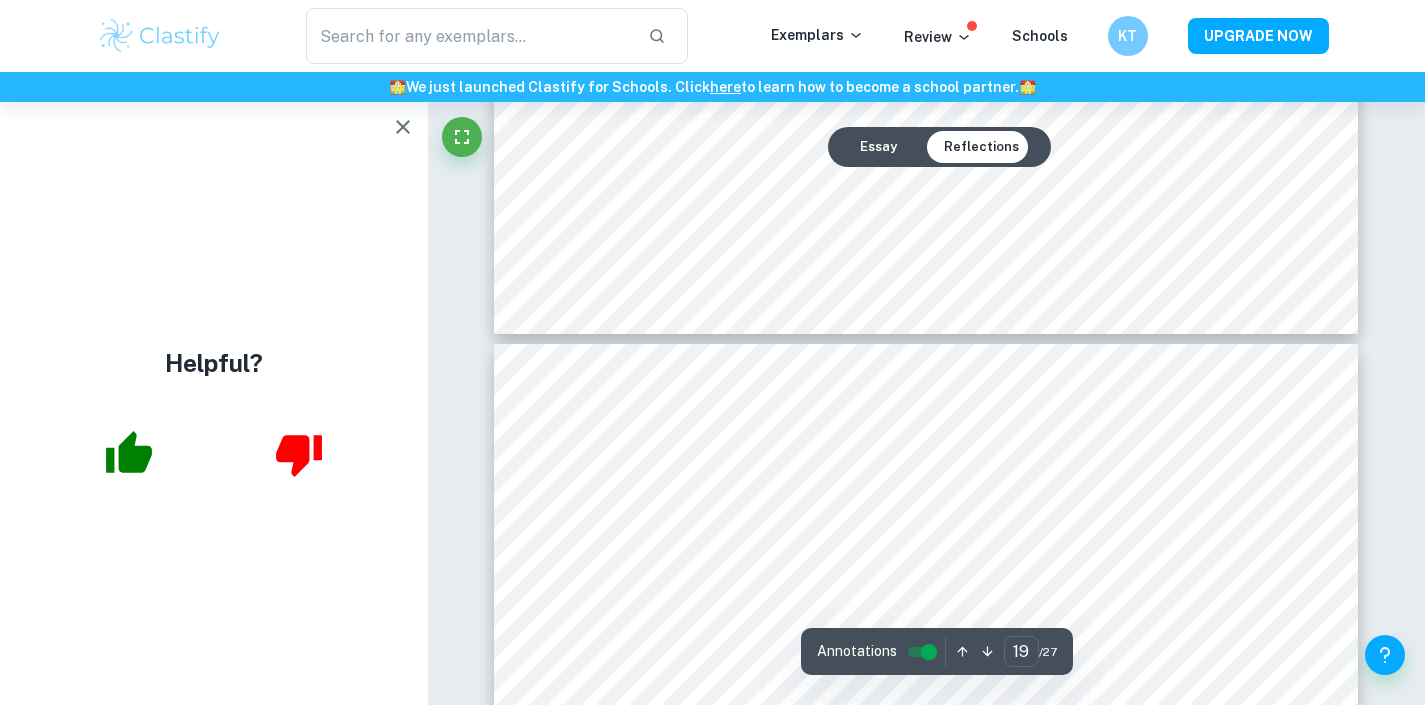 type on "18" 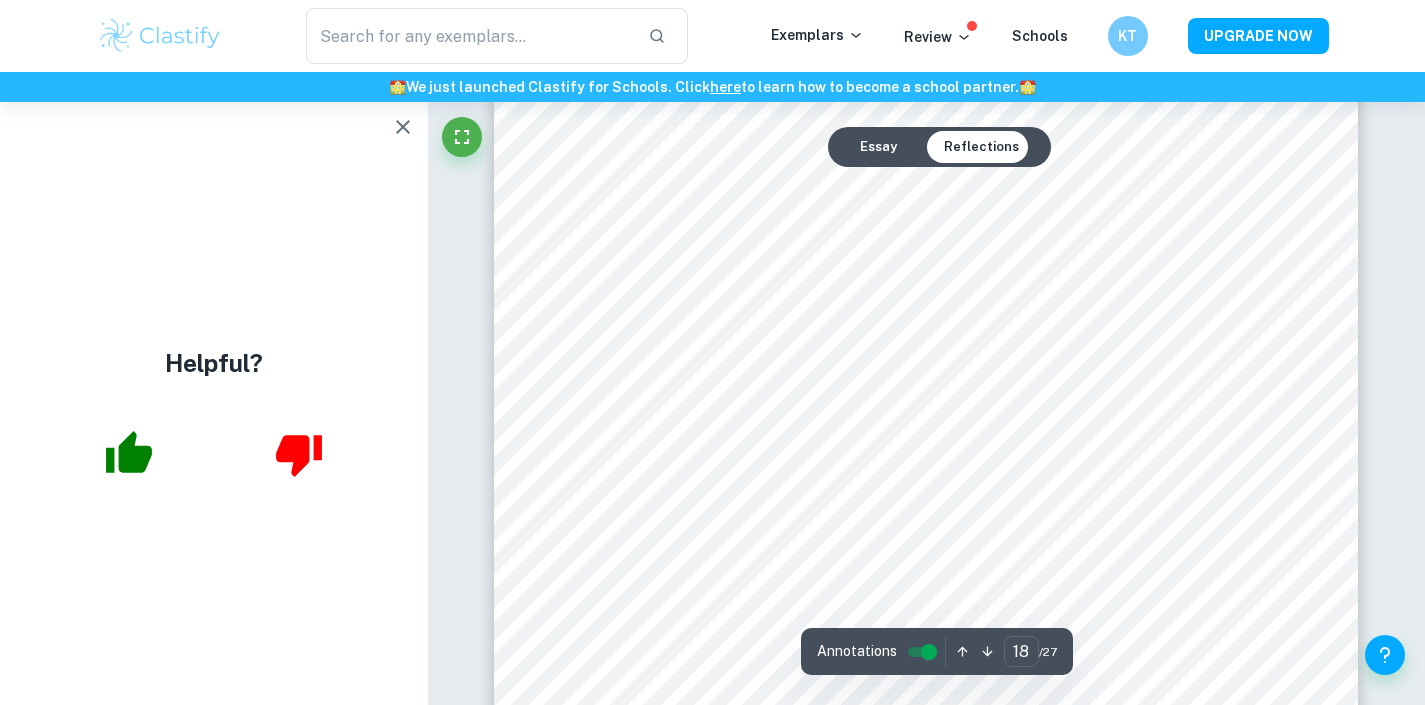 scroll, scrollTop: 21747, scrollLeft: 0, axis: vertical 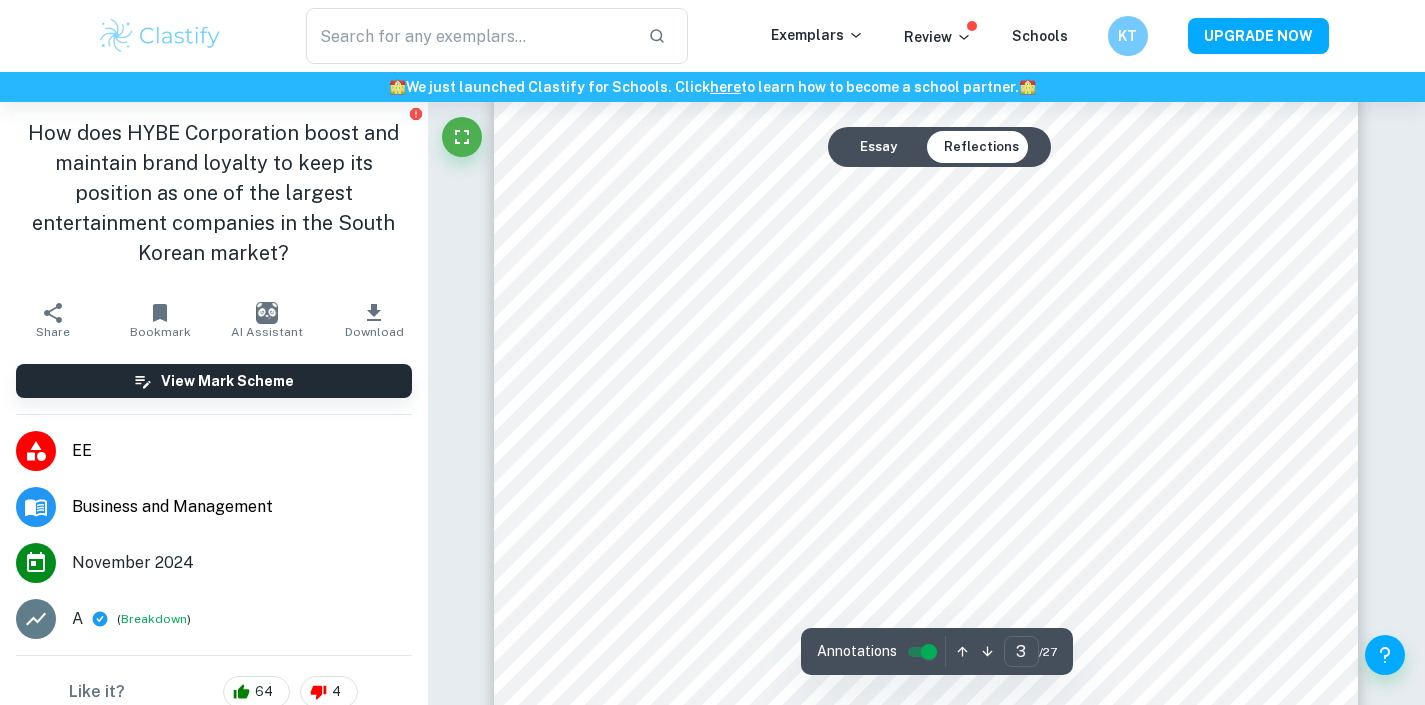click on "Essay" at bounding box center (878, 147) 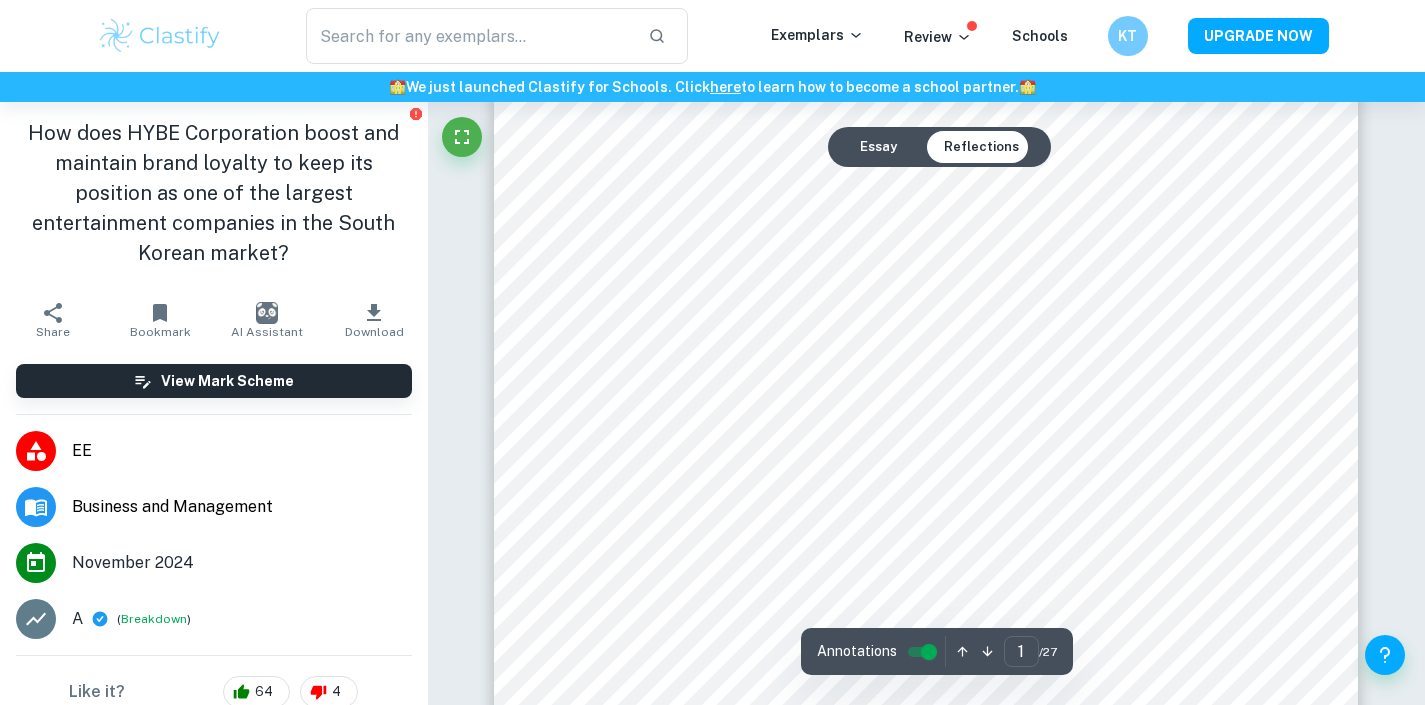 scroll, scrollTop: 0, scrollLeft: 0, axis: both 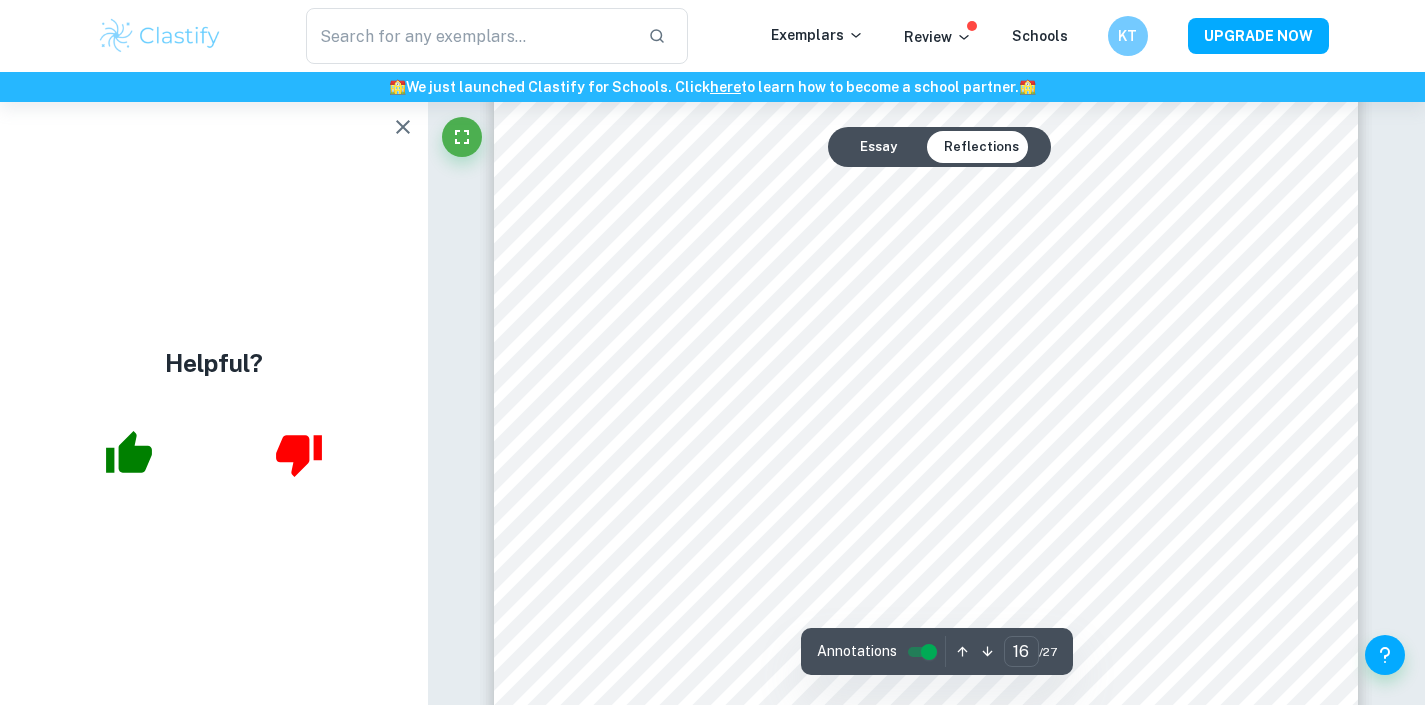 click at bounding box center (403, 127) 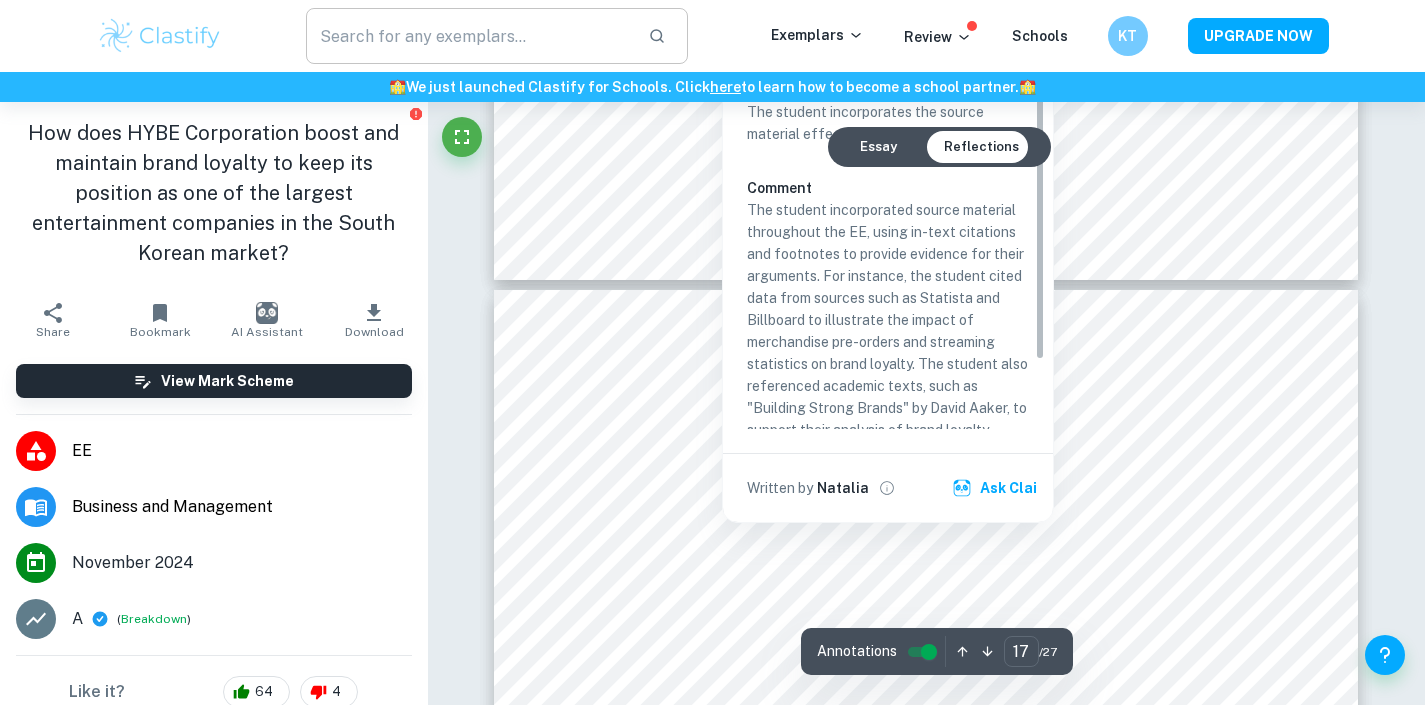 scroll, scrollTop: 20039, scrollLeft: 0, axis: vertical 